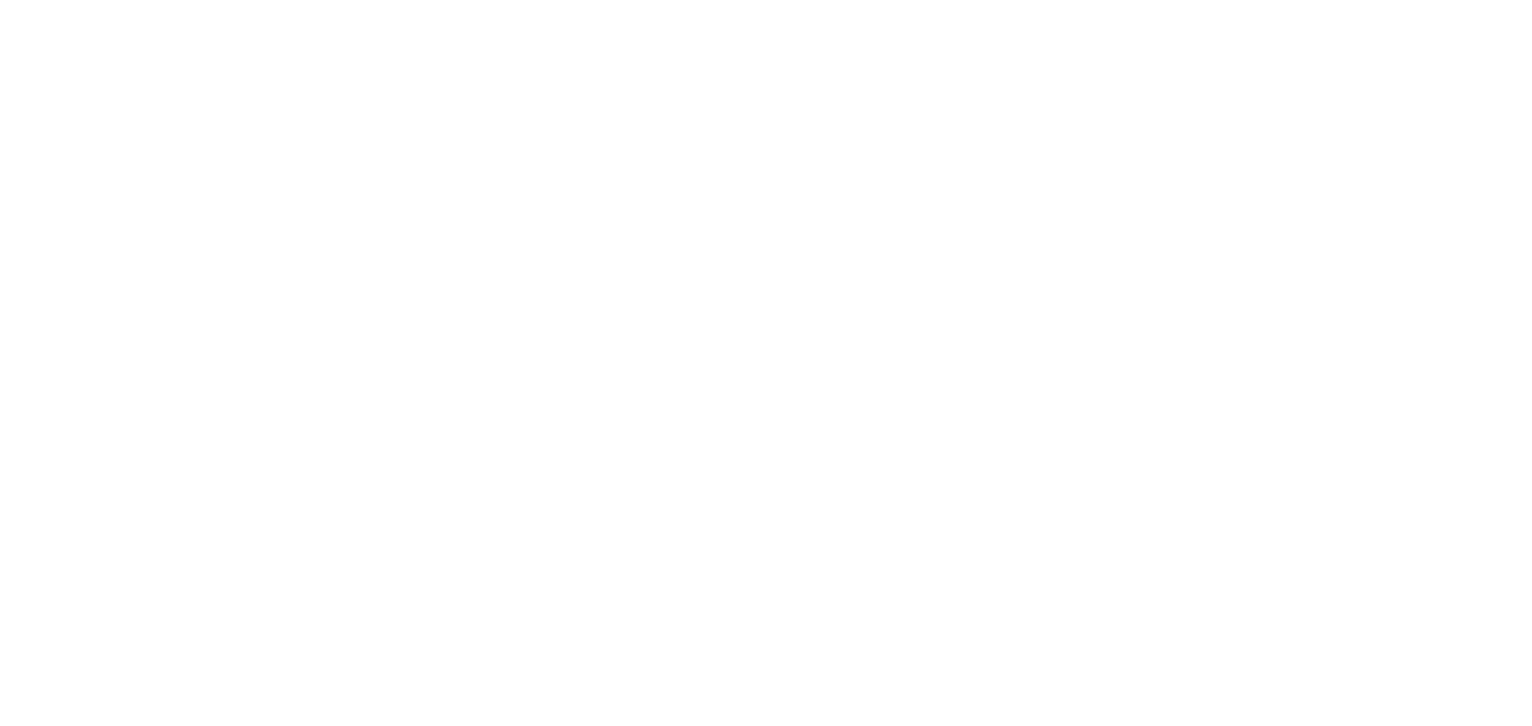 scroll, scrollTop: 0, scrollLeft: 0, axis: both 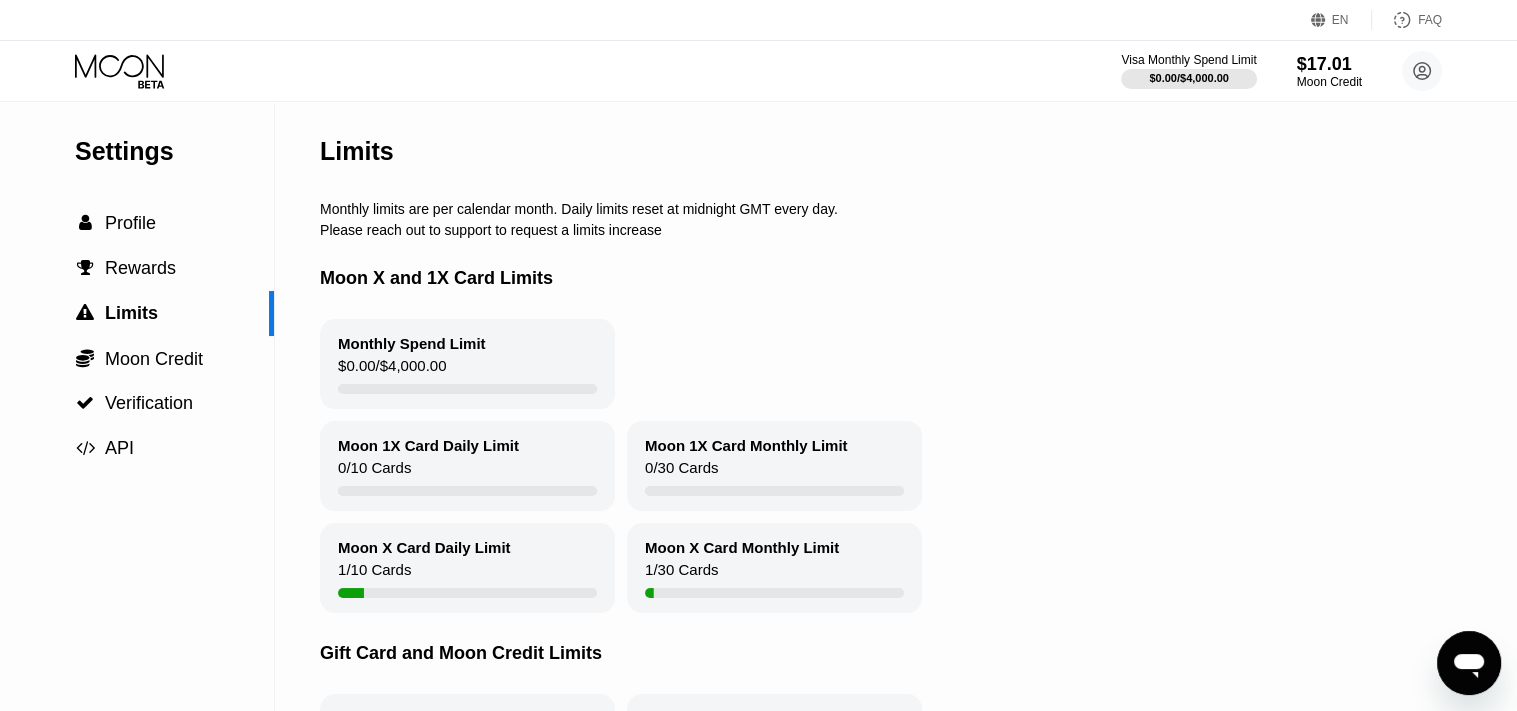 click on "Settings  Profile  Rewards  Limits  Moon Credit  Verification  API" at bounding box center [137, 286] 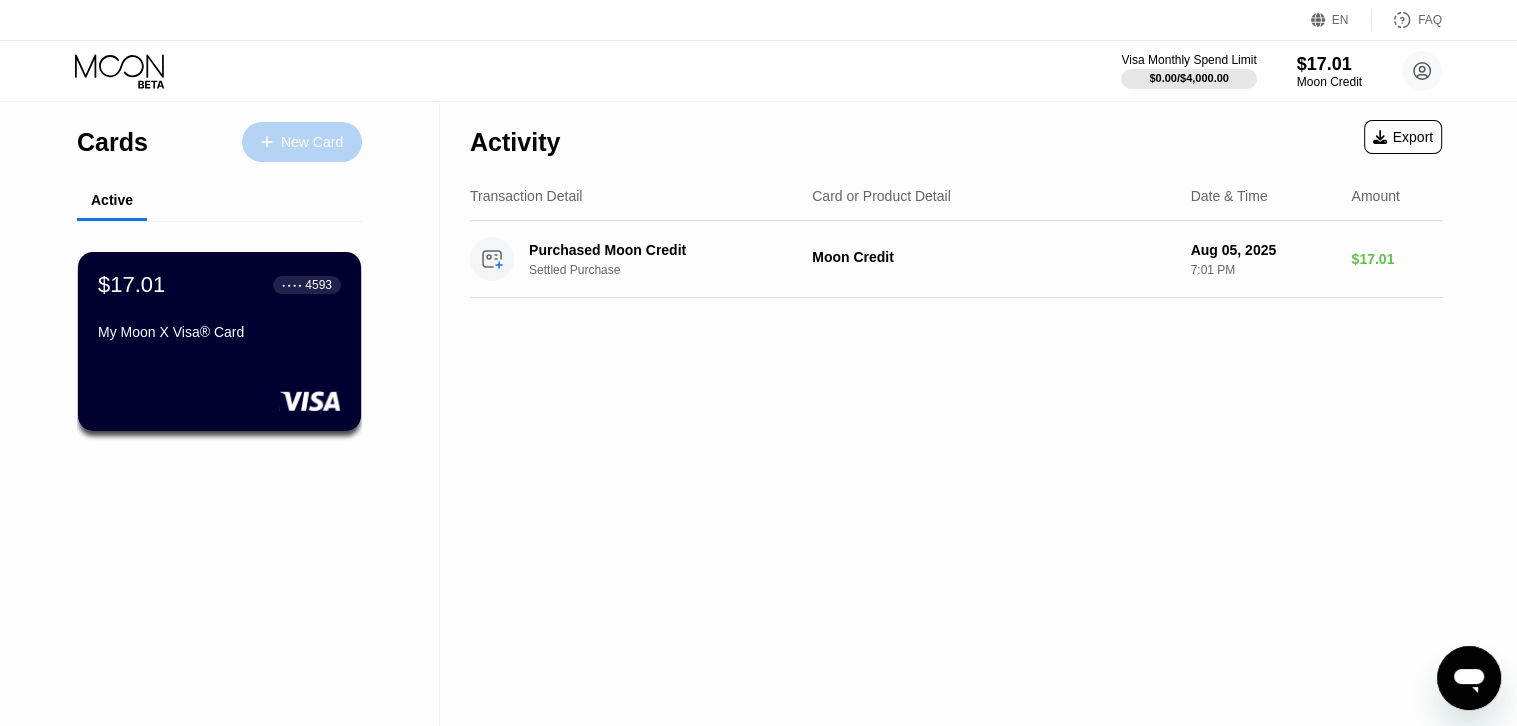 click on "New Card" at bounding box center (312, 142) 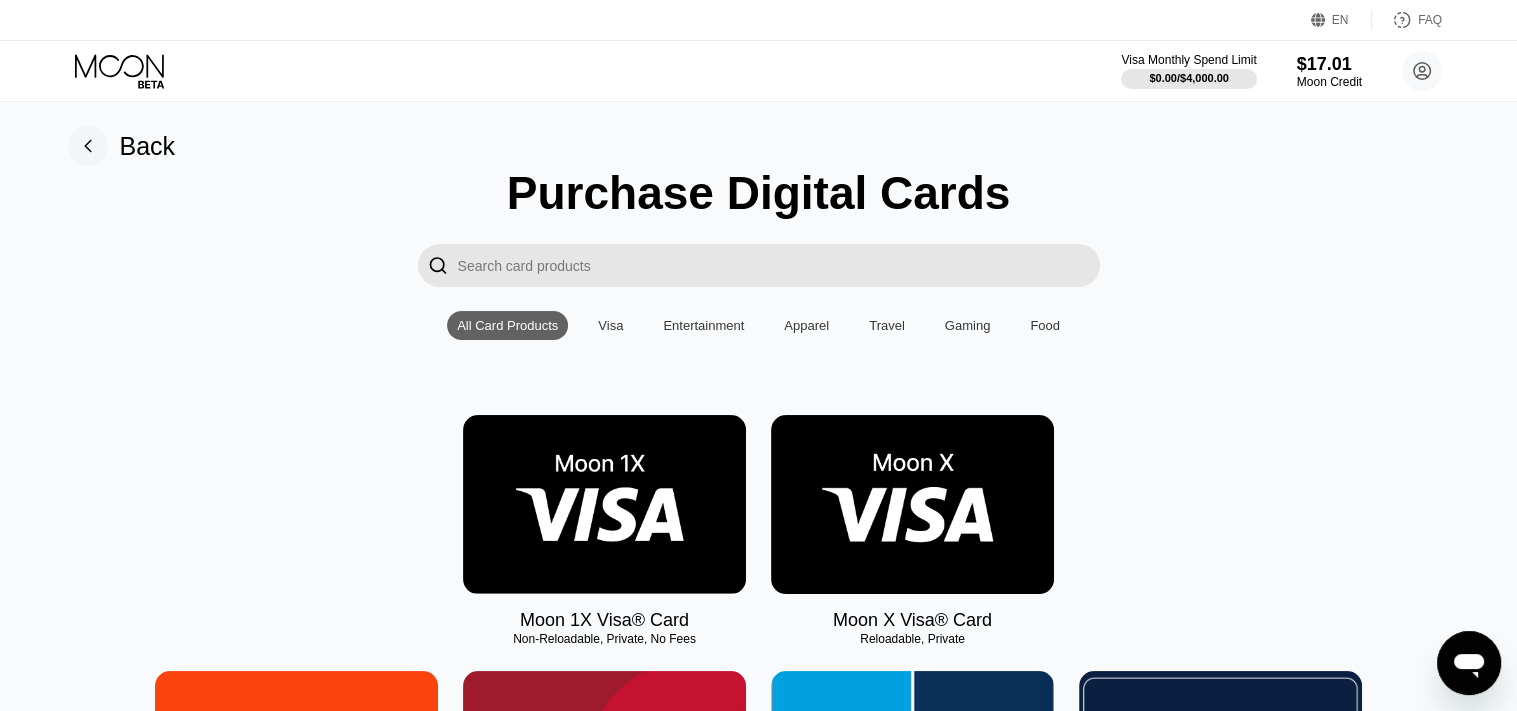 scroll, scrollTop: 0, scrollLeft: 0, axis: both 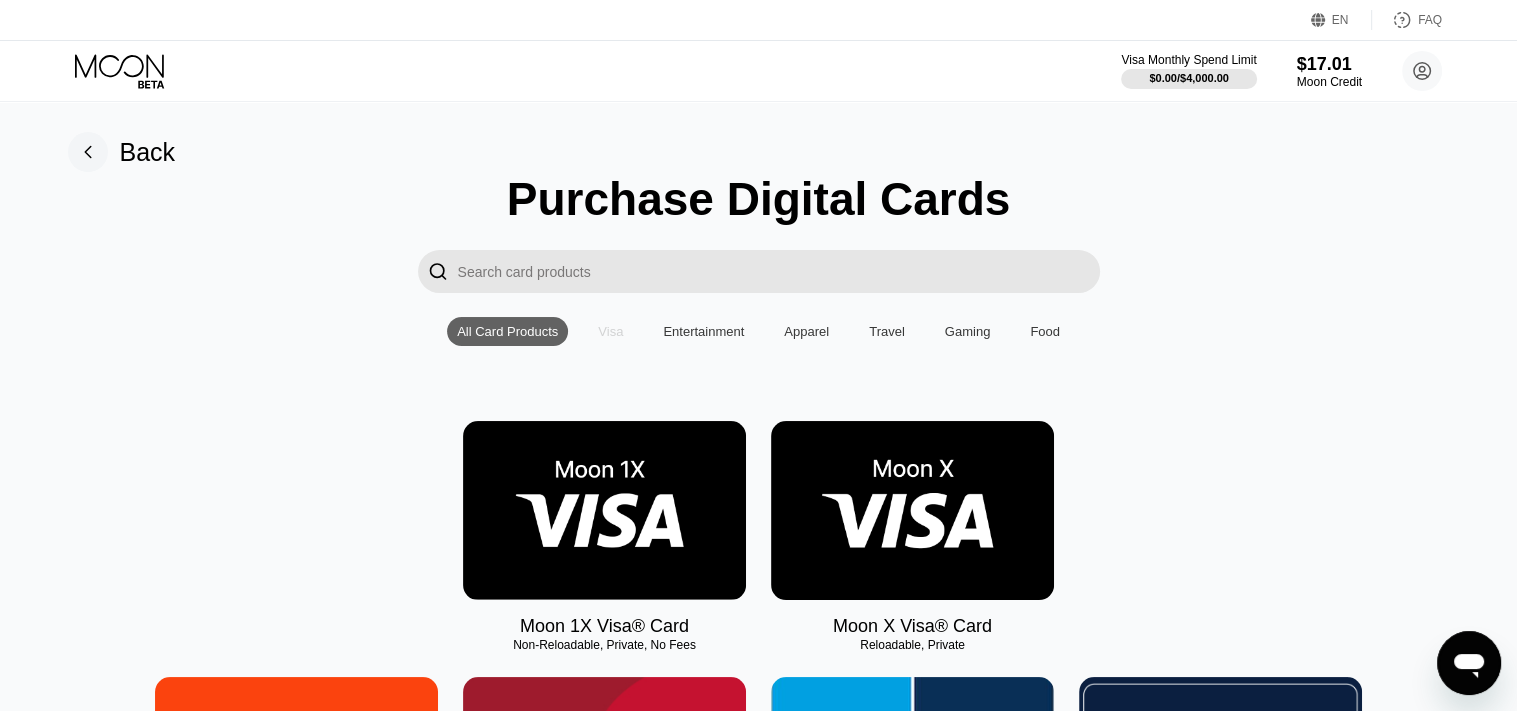 click on "Visa" at bounding box center (610, 331) 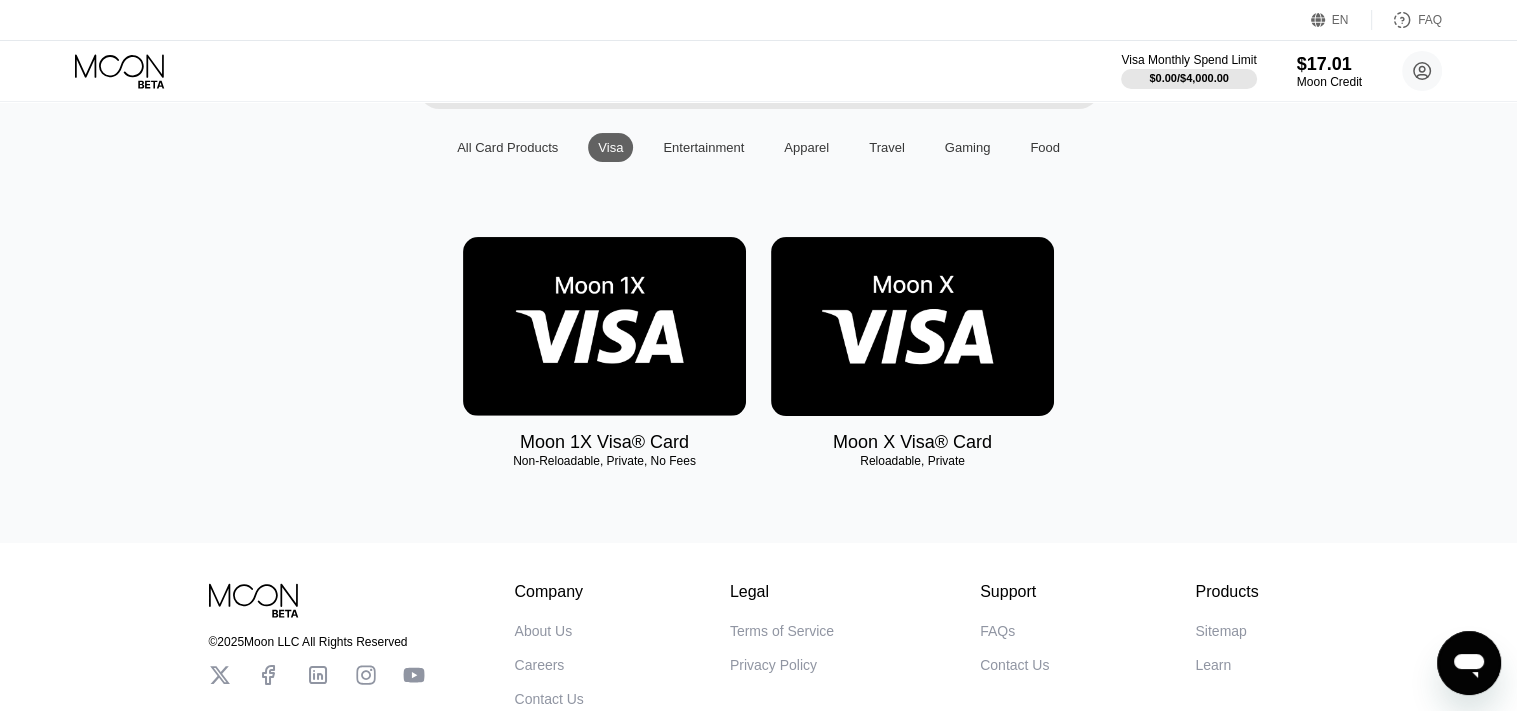 scroll, scrollTop: 331, scrollLeft: 0, axis: vertical 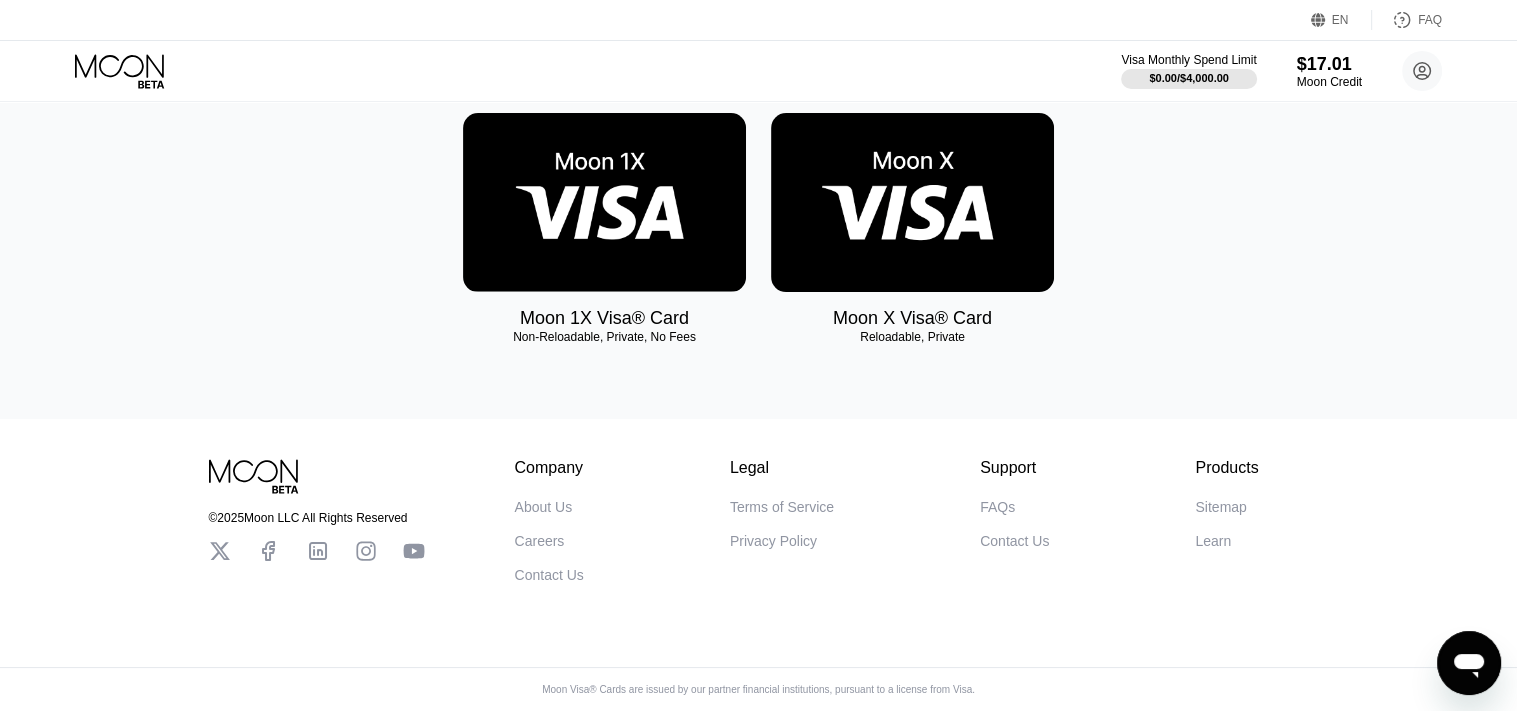 click at bounding box center (604, 202) 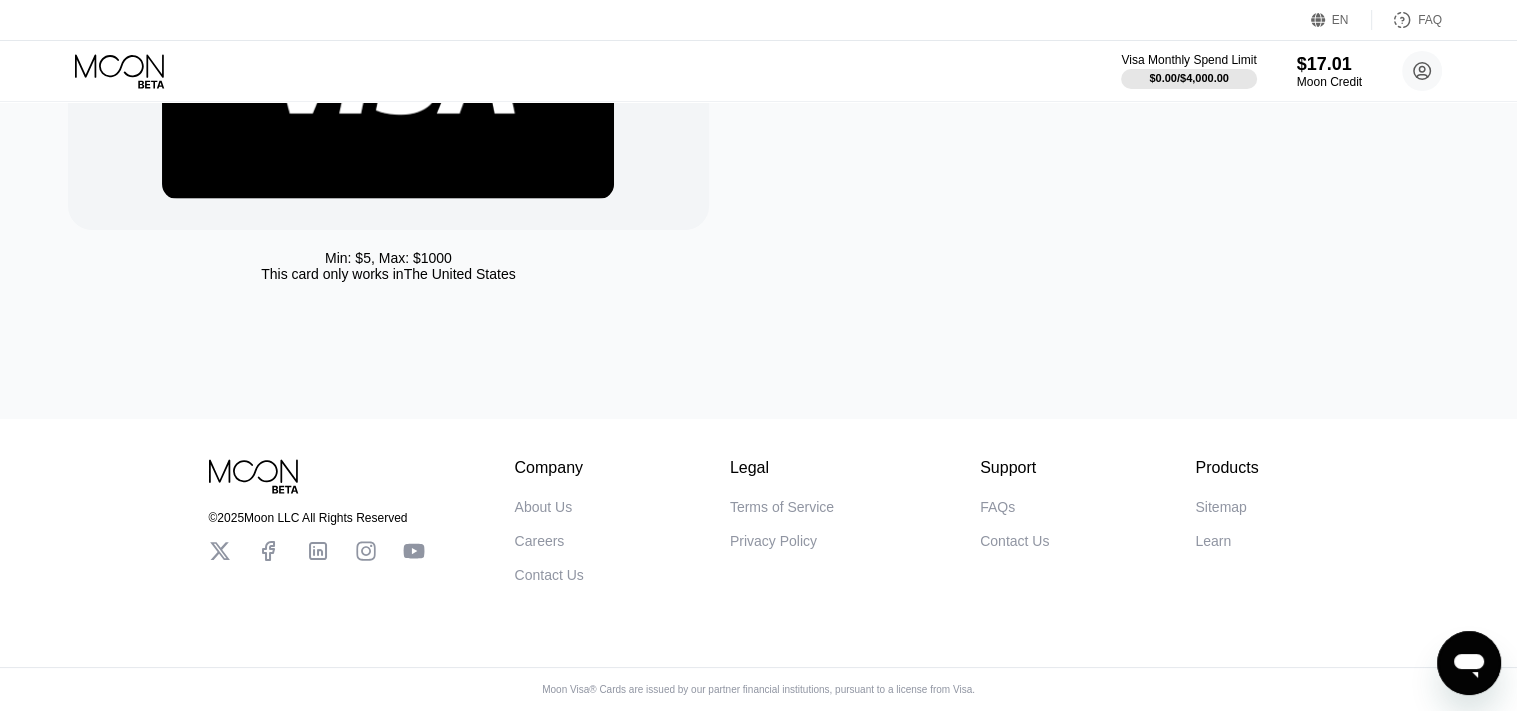 scroll, scrollTop: 0, scrollLeft: 0, axis: both 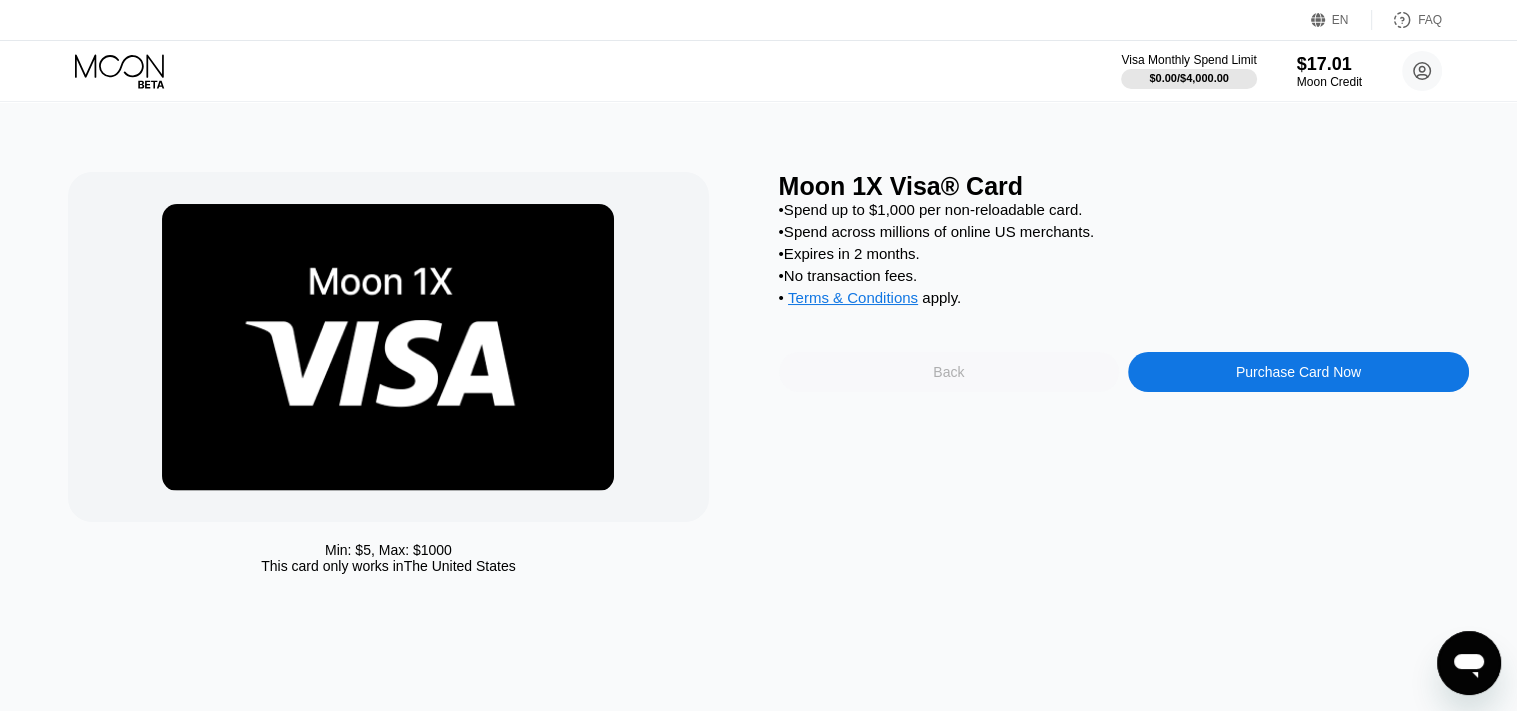 click on "Back" at bounding box center (949, 372) 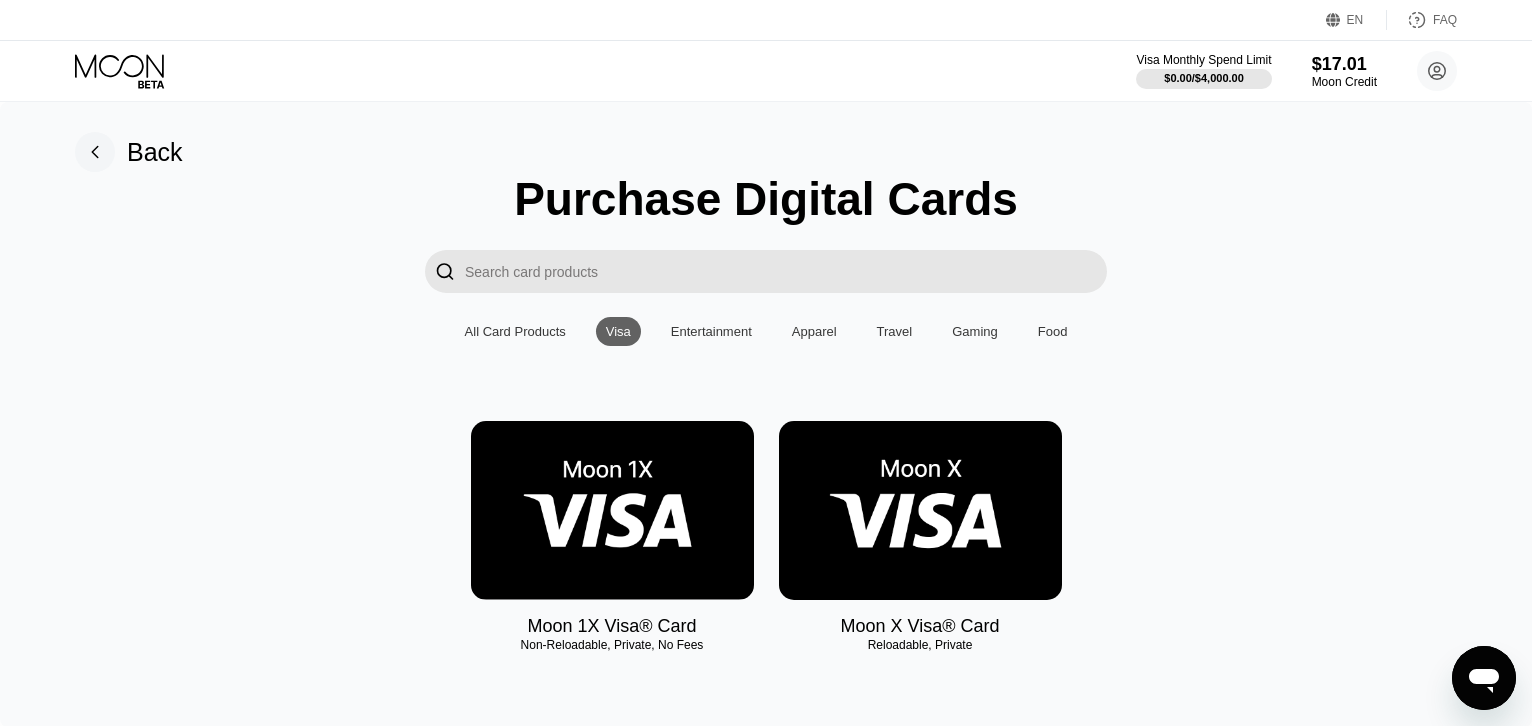 click at bounding box center (920, 510) 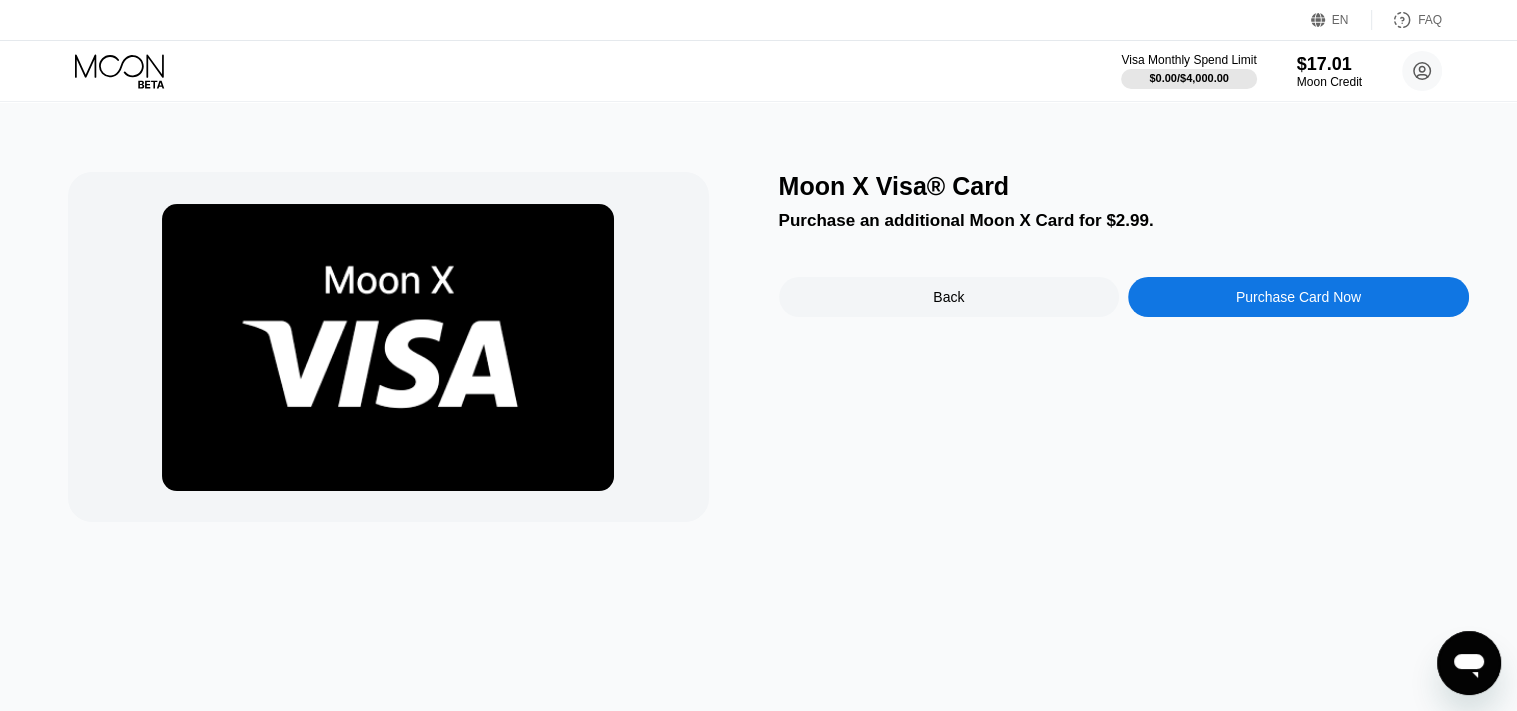 click on "Back" at bounding box center [949, 297] 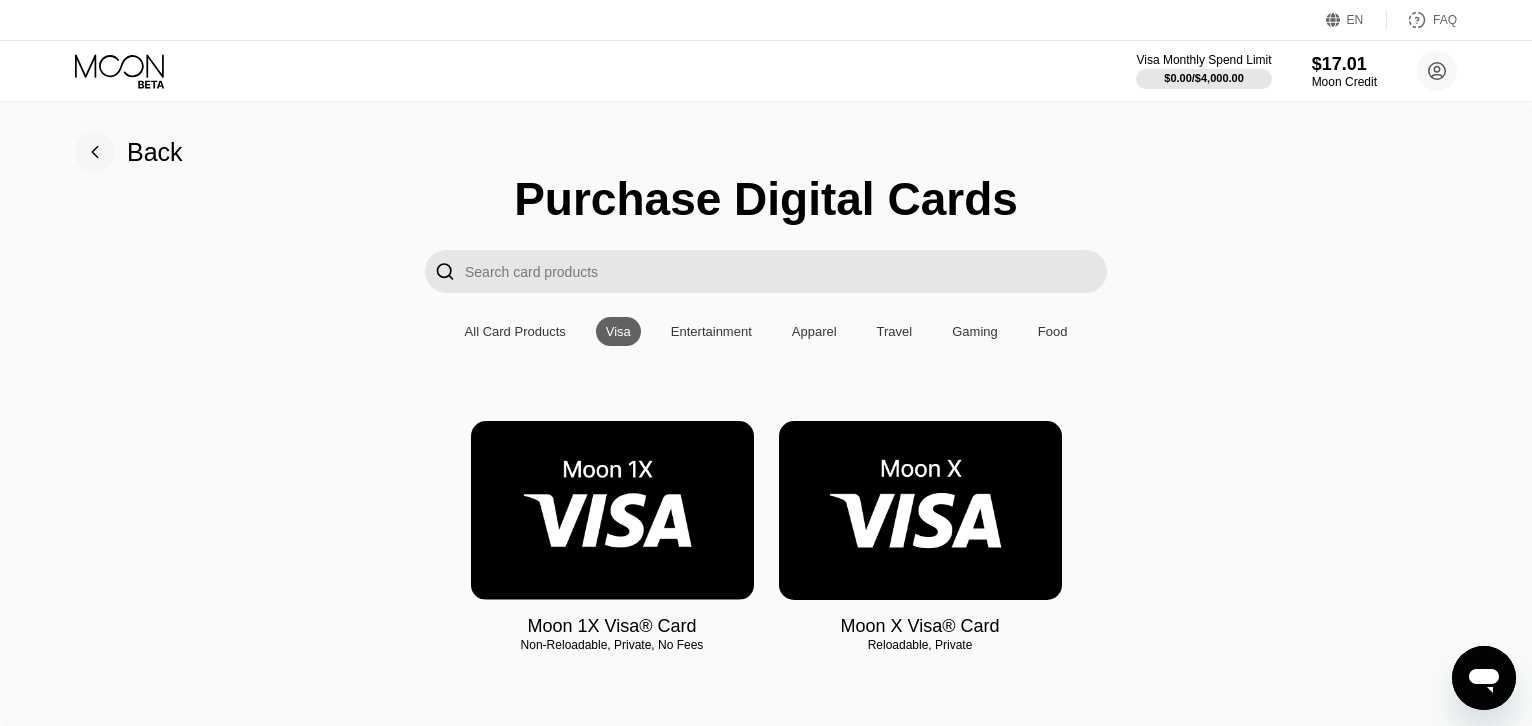click at bounding box center (612, 510) 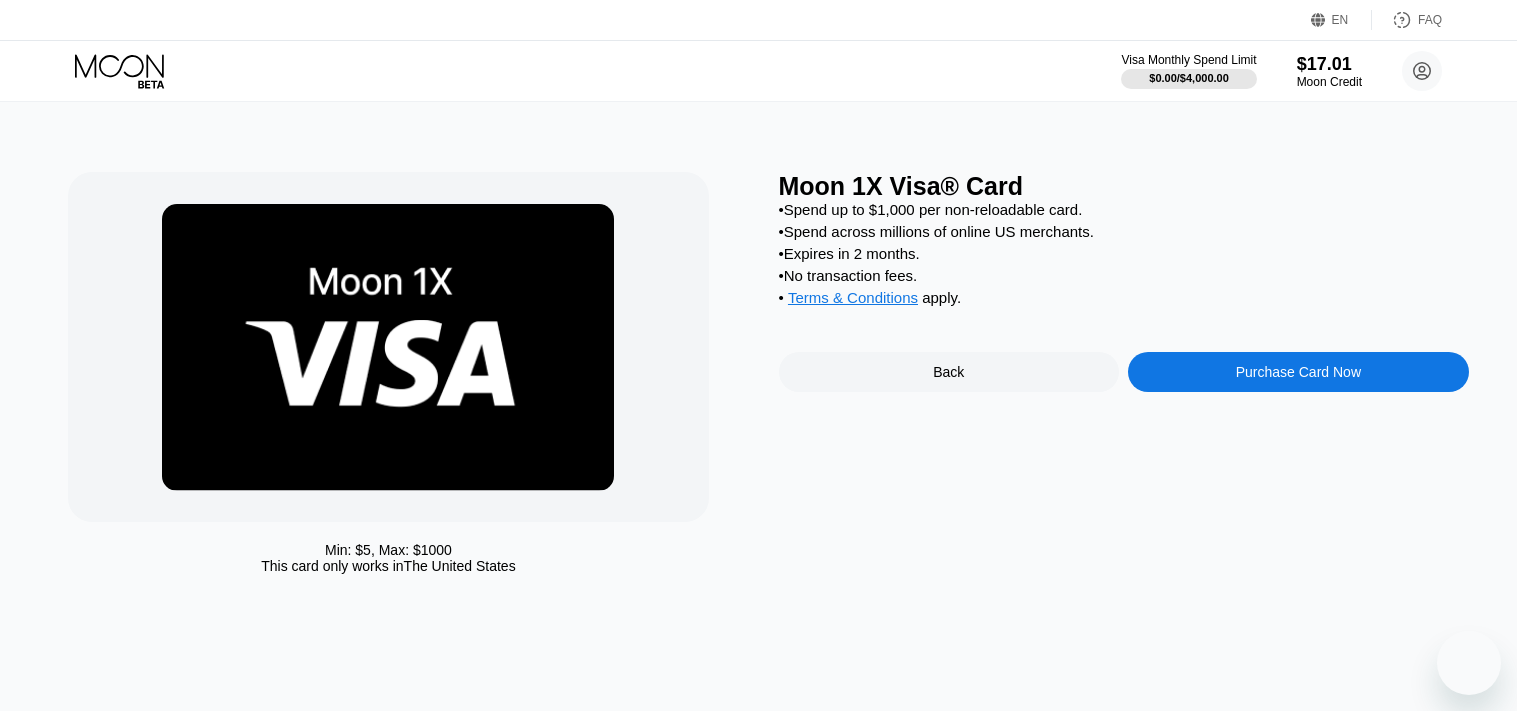 scroll, scrollTop: 0, scrollLeft: 0, axis: both 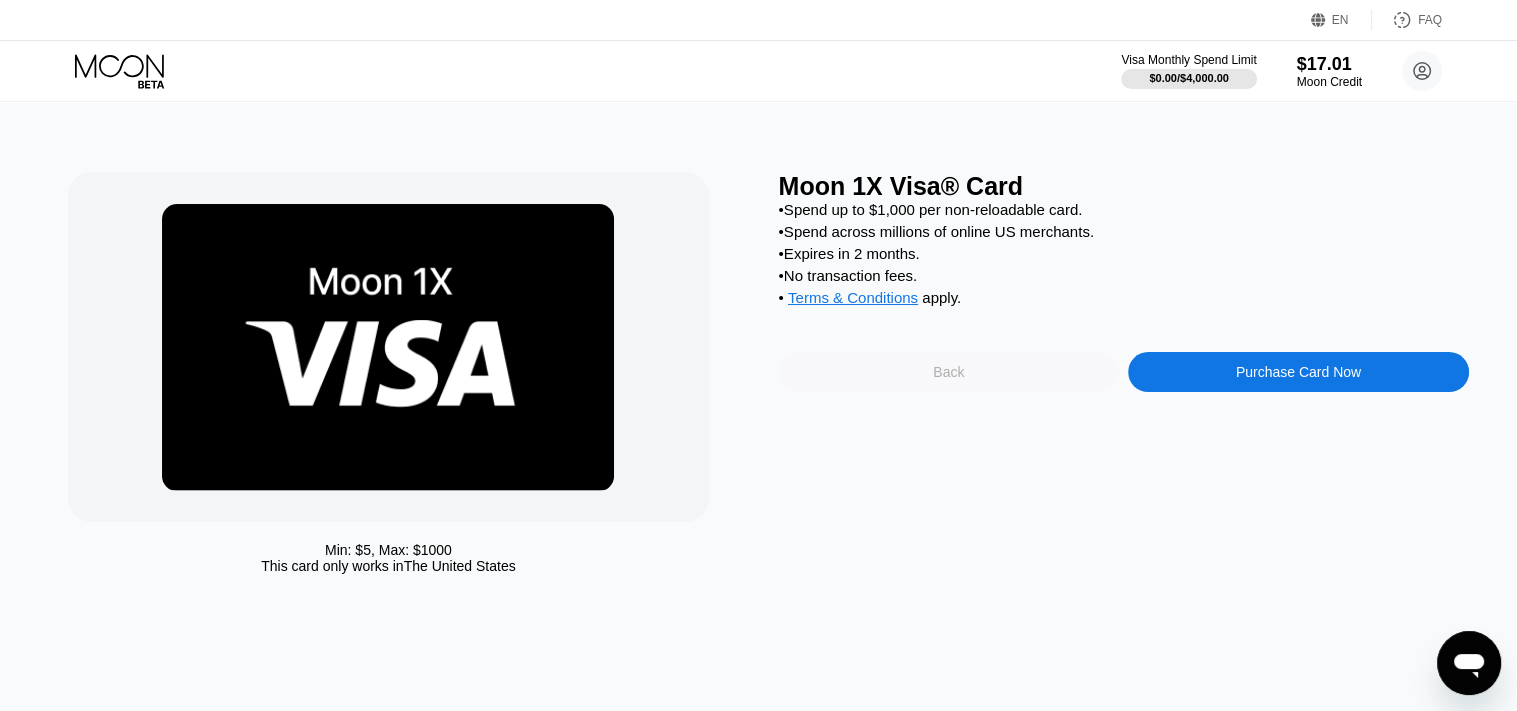 click on "Back" at bounding box center [949, 372] 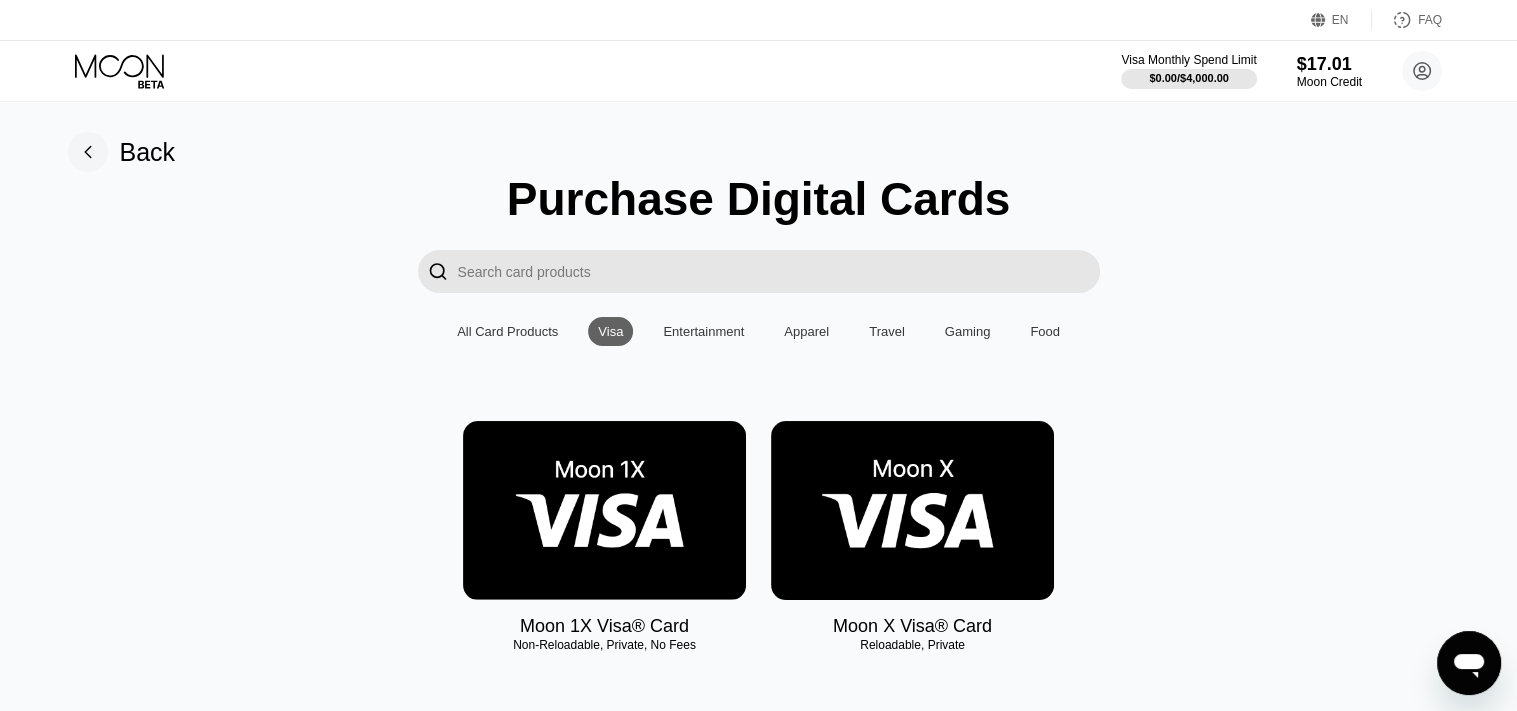 click at bounding box center (912, 510) 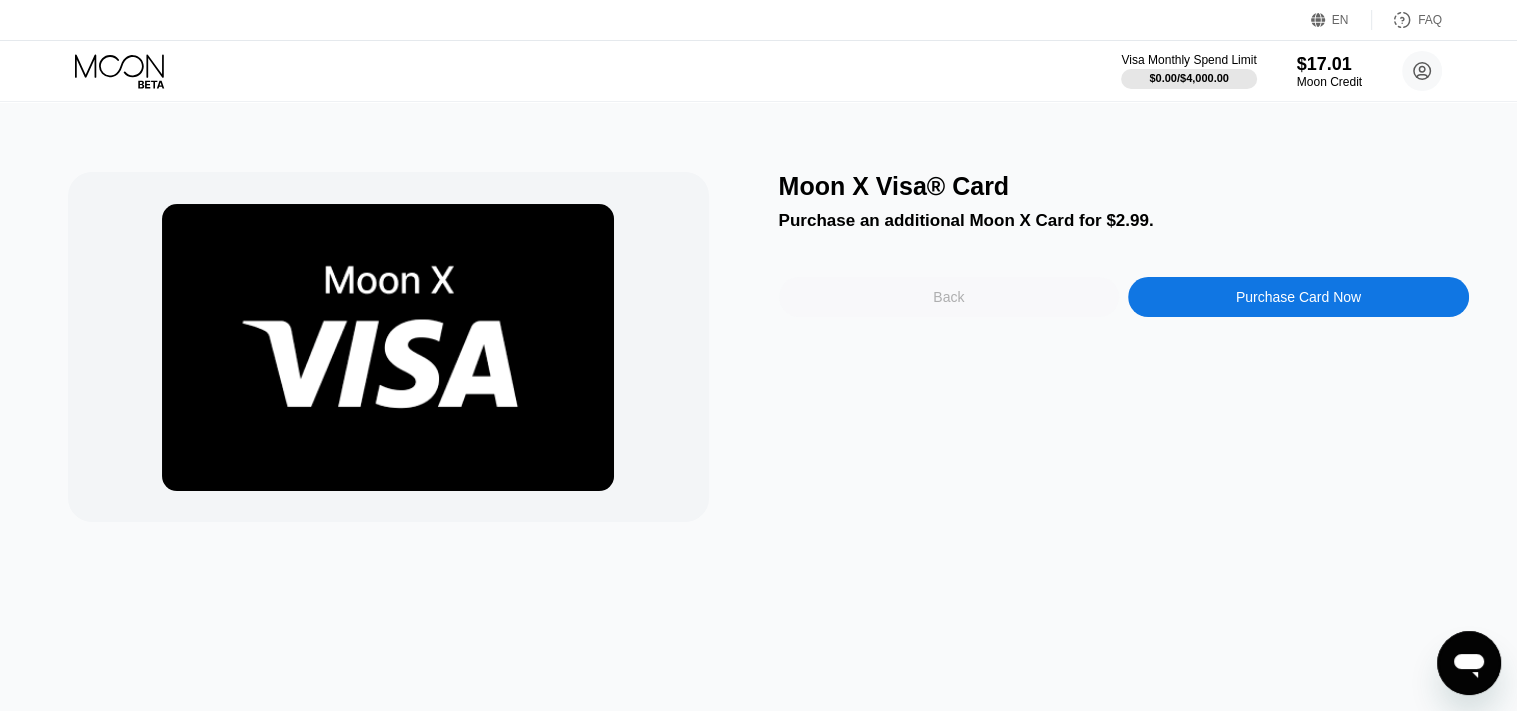 click on "Back" at bounding box center [949, 297] 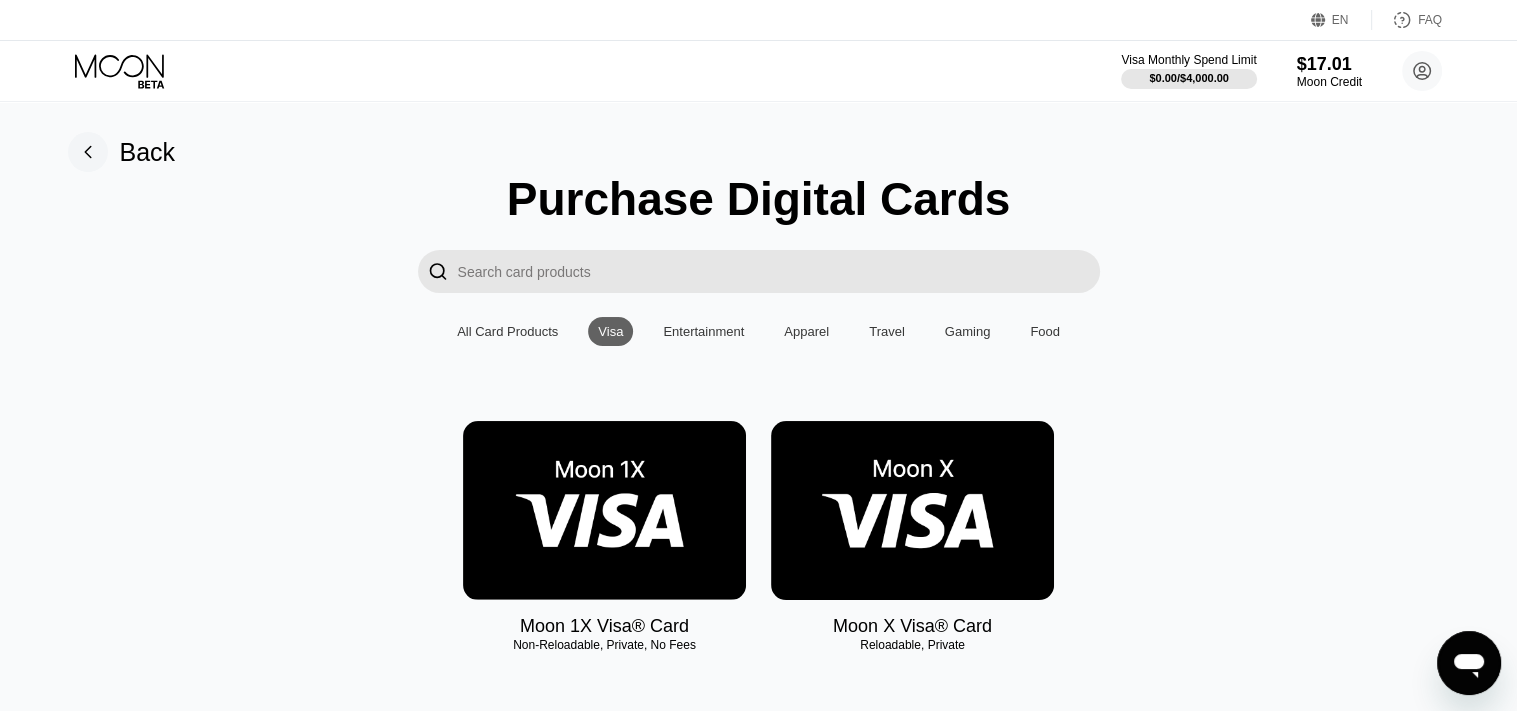 click at bounding box center [604, 510] 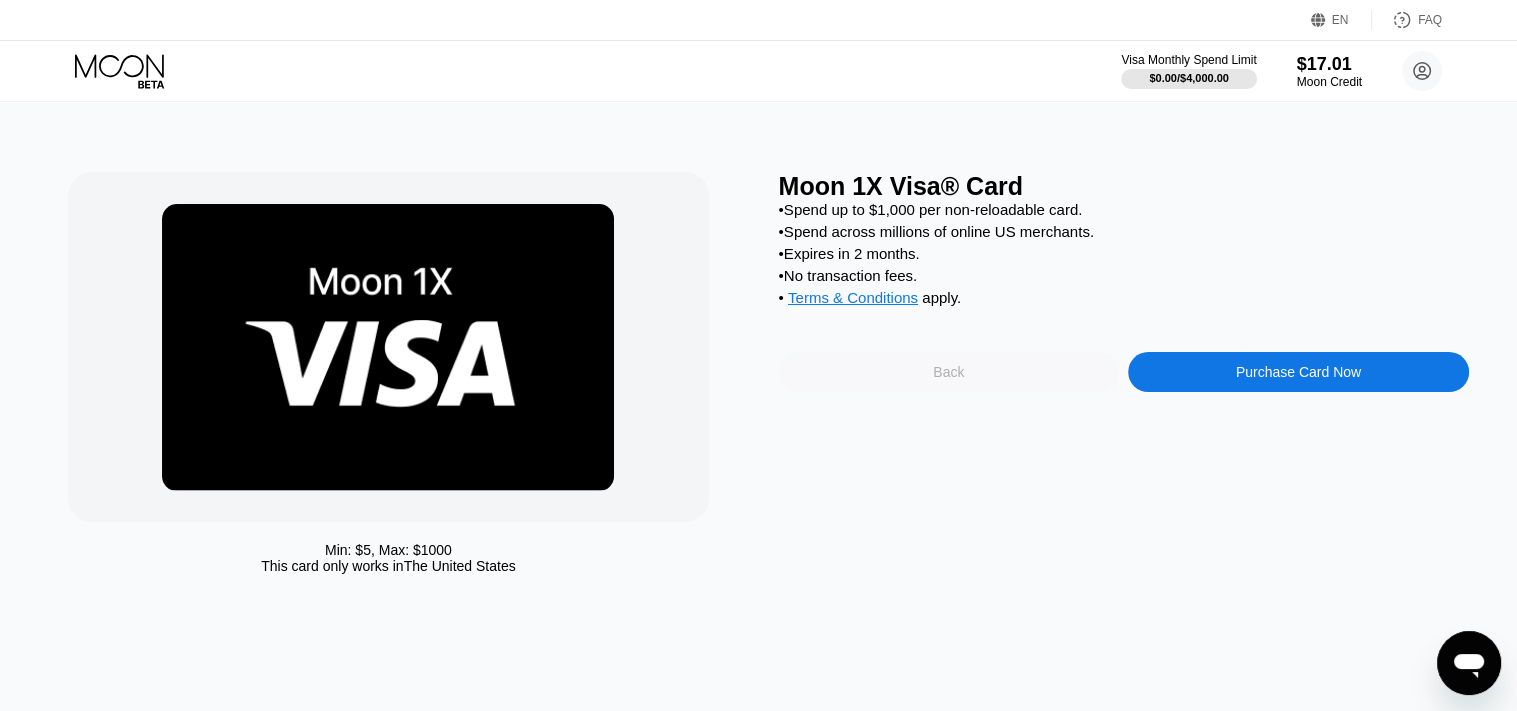click on "Back" at bounding box center (948, 372) 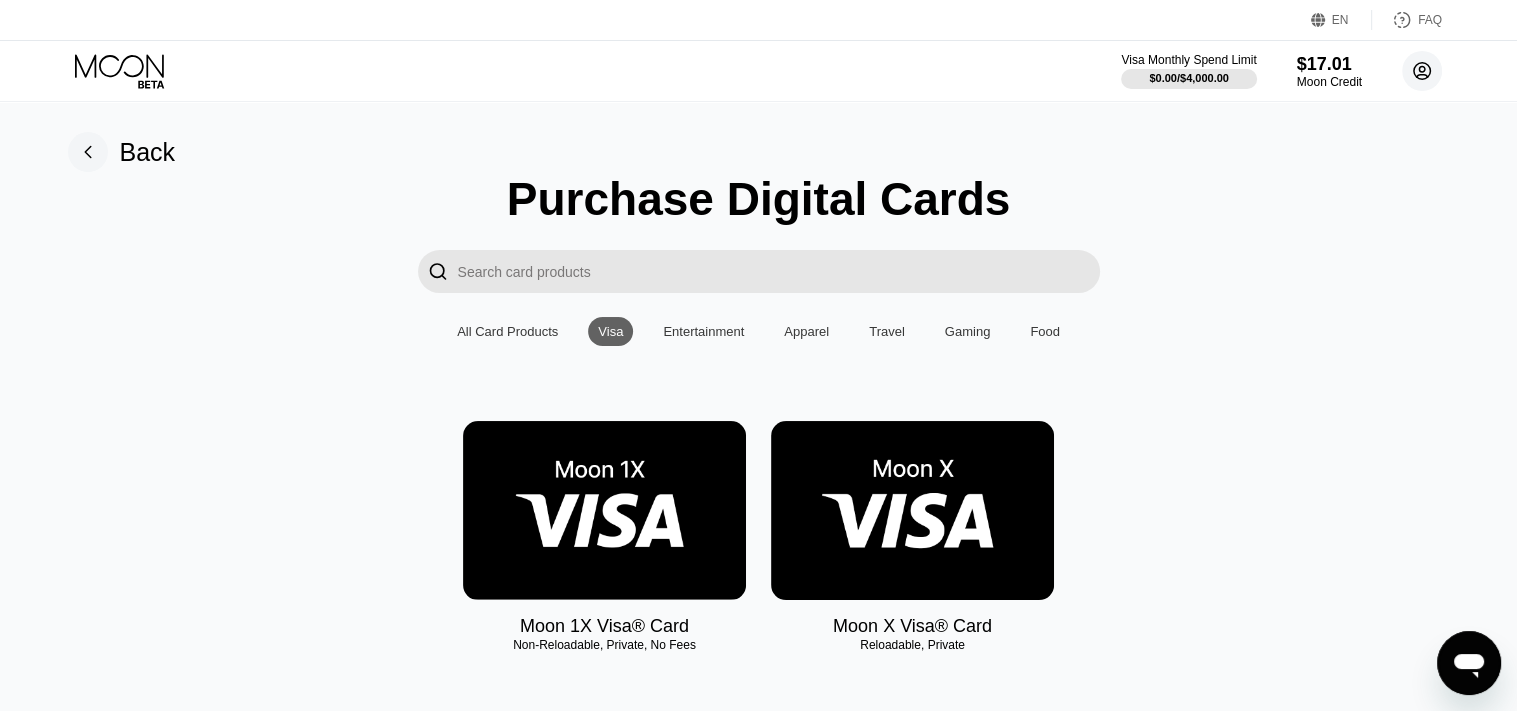 click 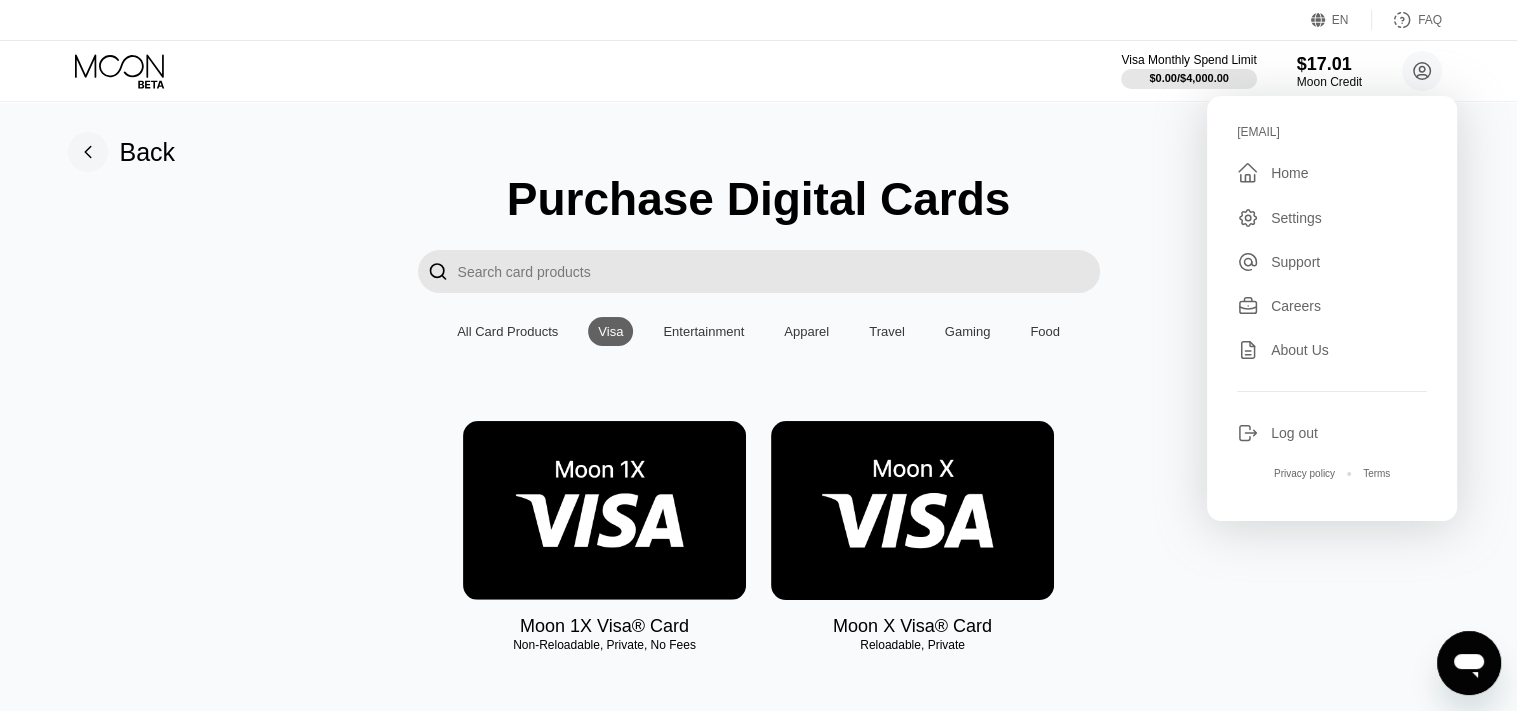 click at bounding box center [912, 510] 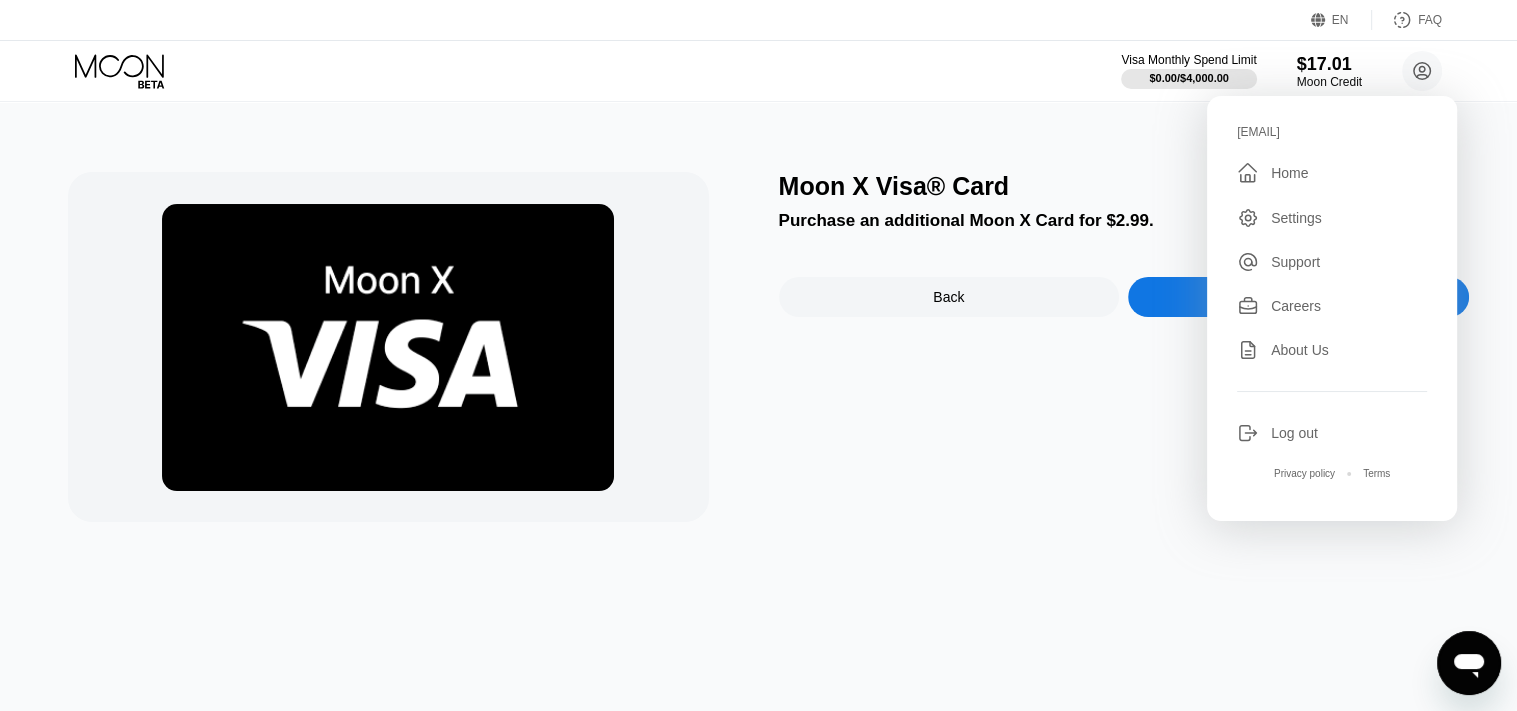 click 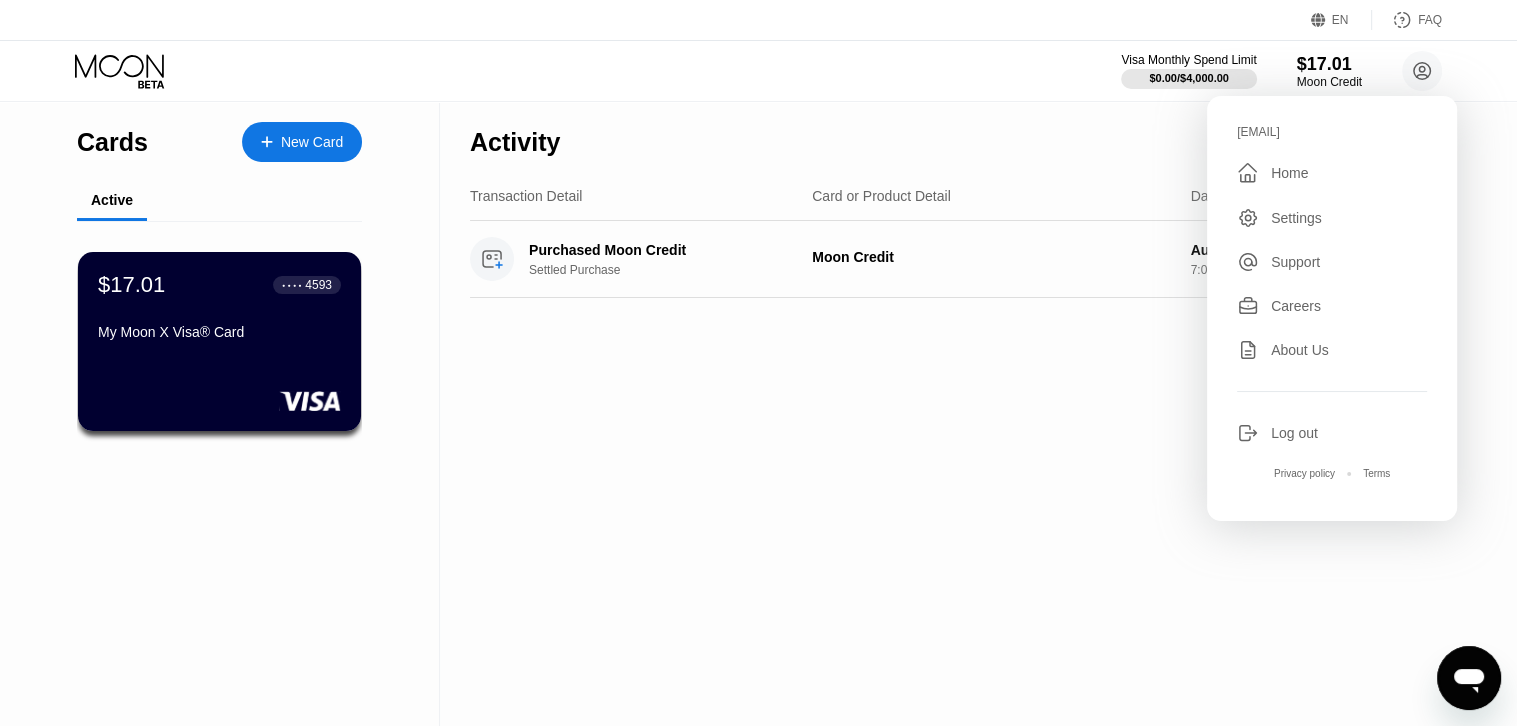 click on "$17.01 ● ● ● ● 4593" at bounding box center [219, 285] 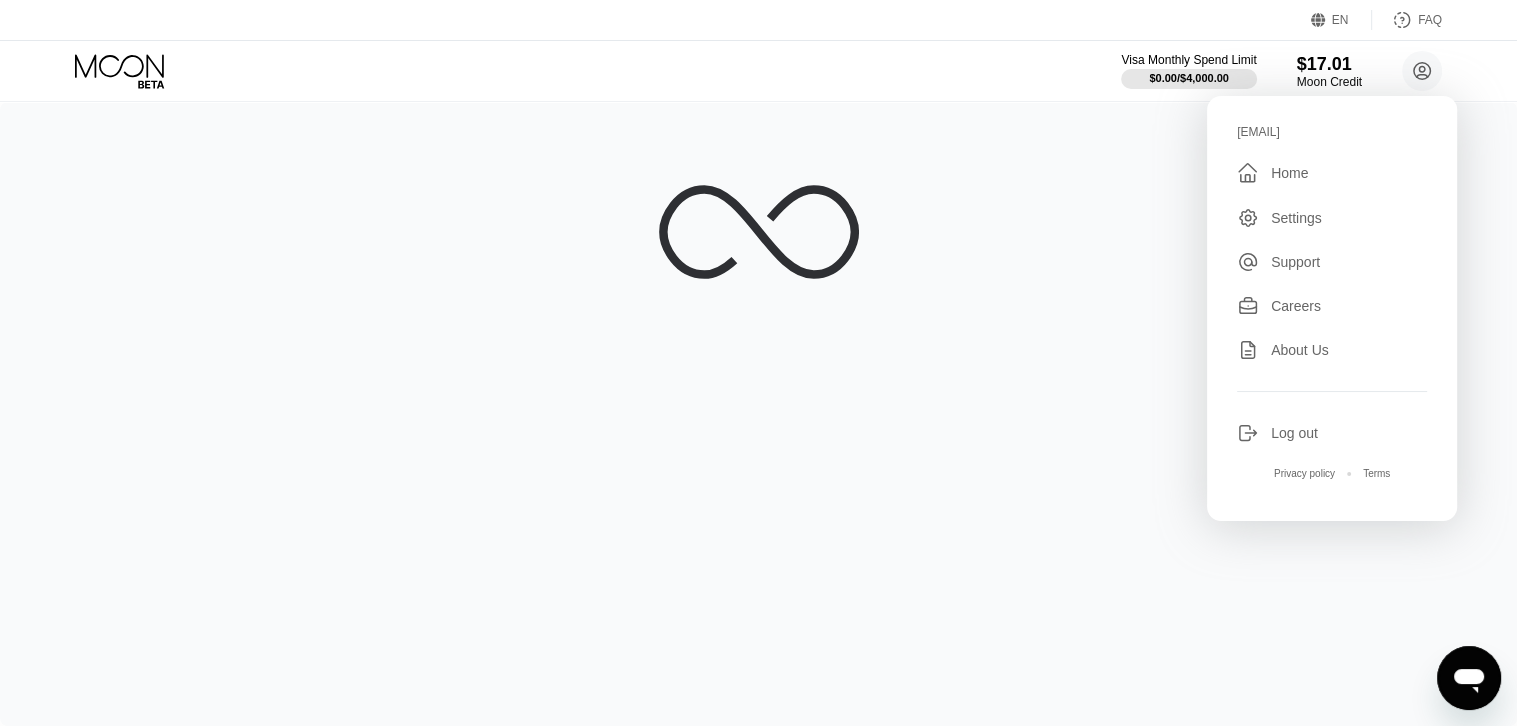 click at bounding box center [758, 414] 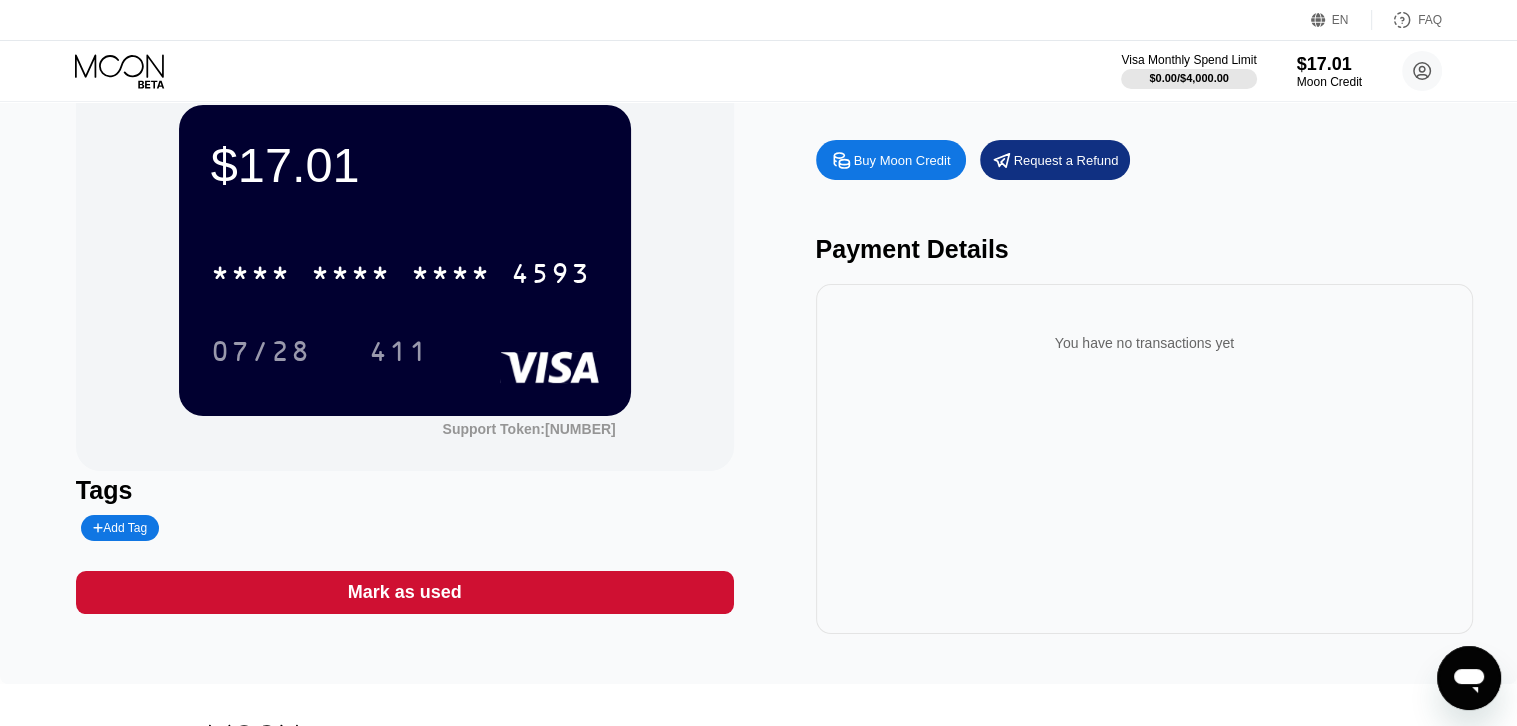 scroll, scrollTop: 0, scrollLeft: 0, axis: both 